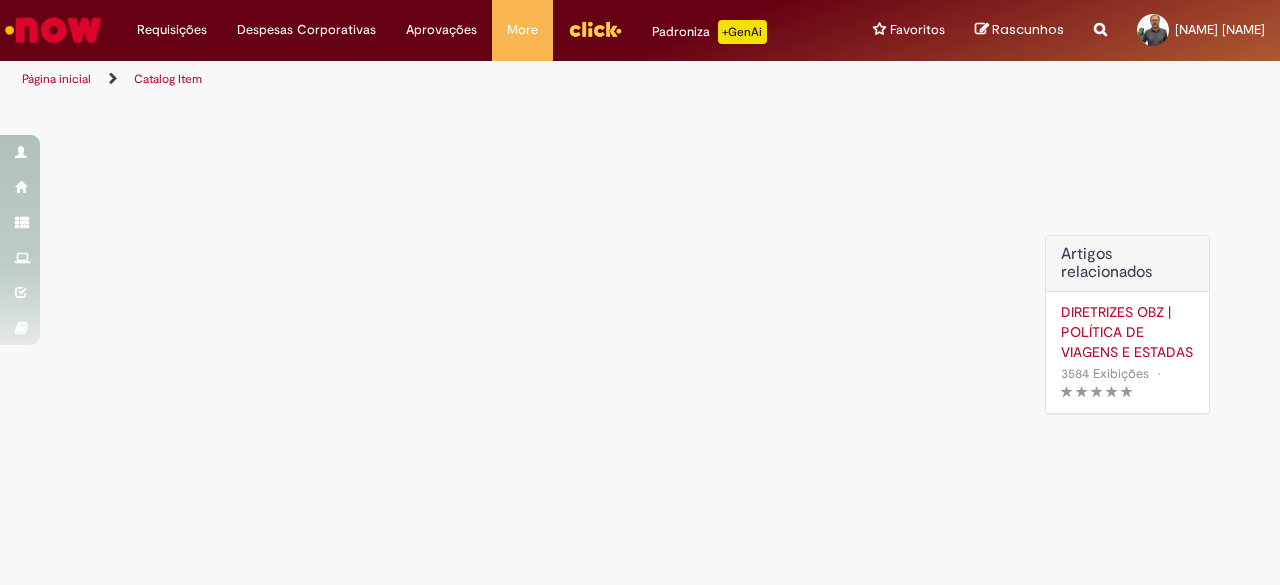 scroll, scrollTop: 0, scrollLeft: 0, axis: both 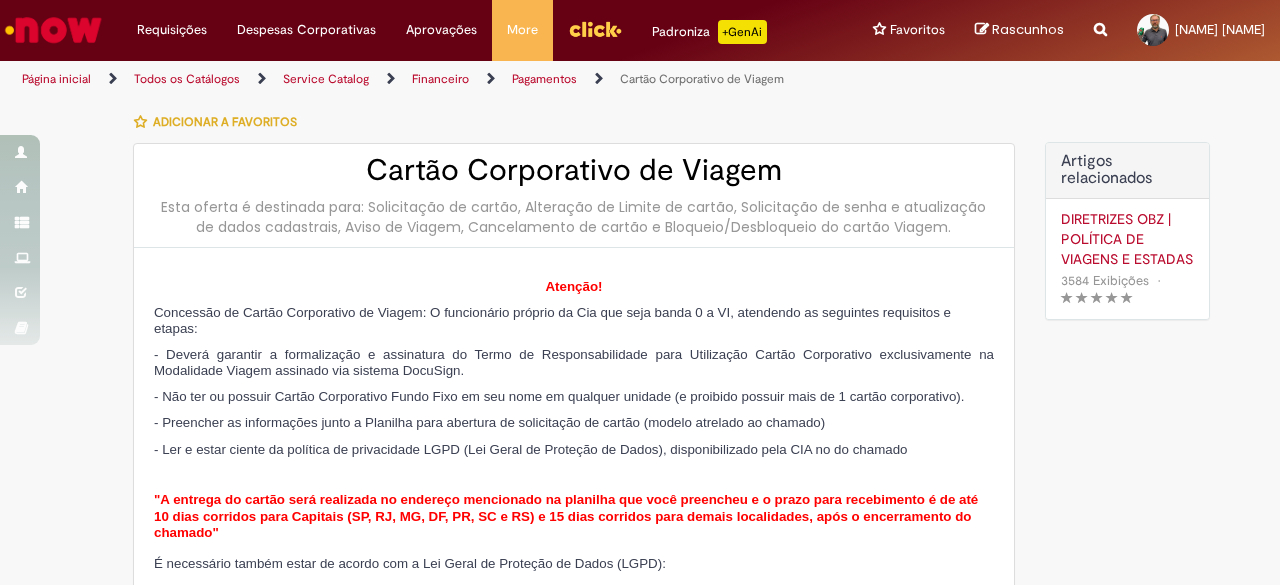 type on "********" 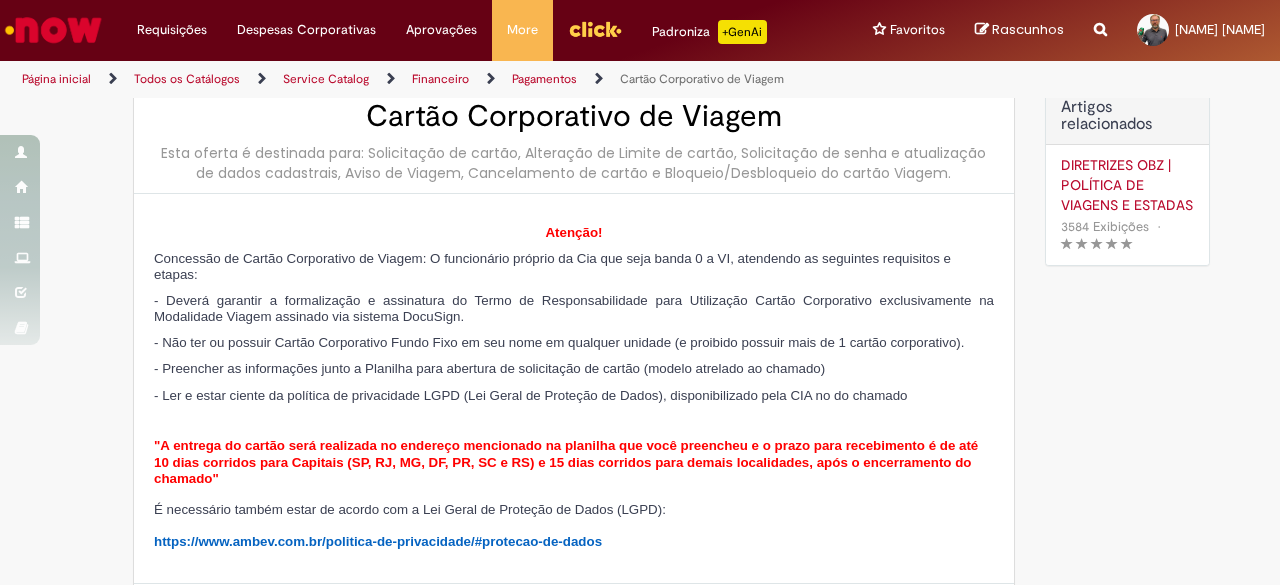 scroll, scrollTop: 0, scrollLeft: 0, axis: both 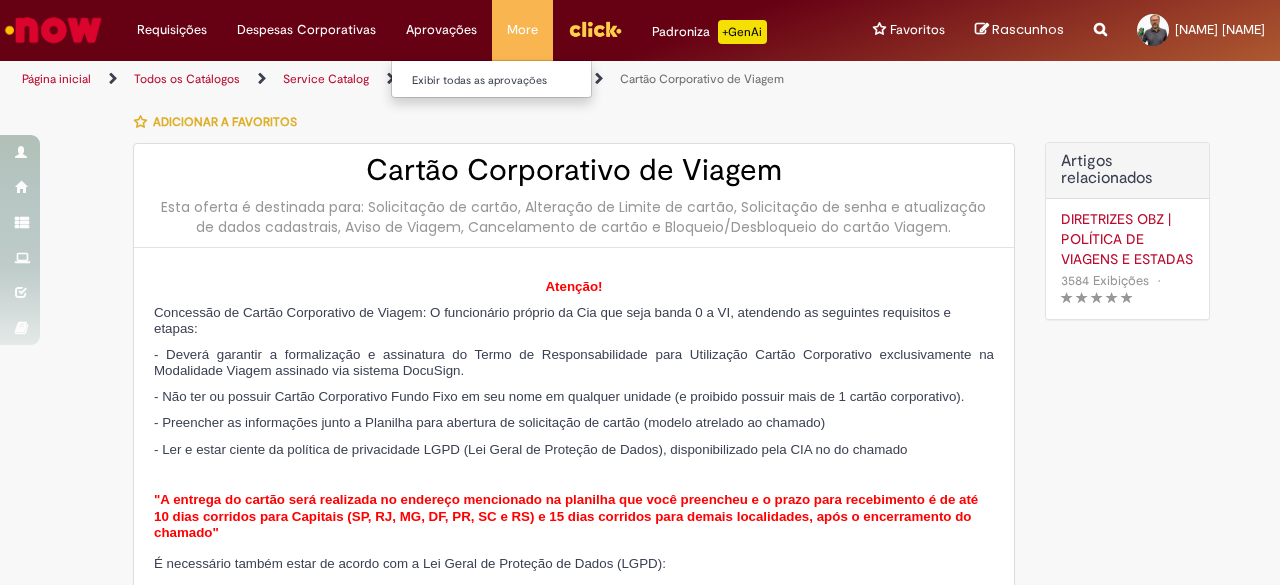 click on "Aprovações
Exibir todas as aprovações" at bounding box center (172, 30) 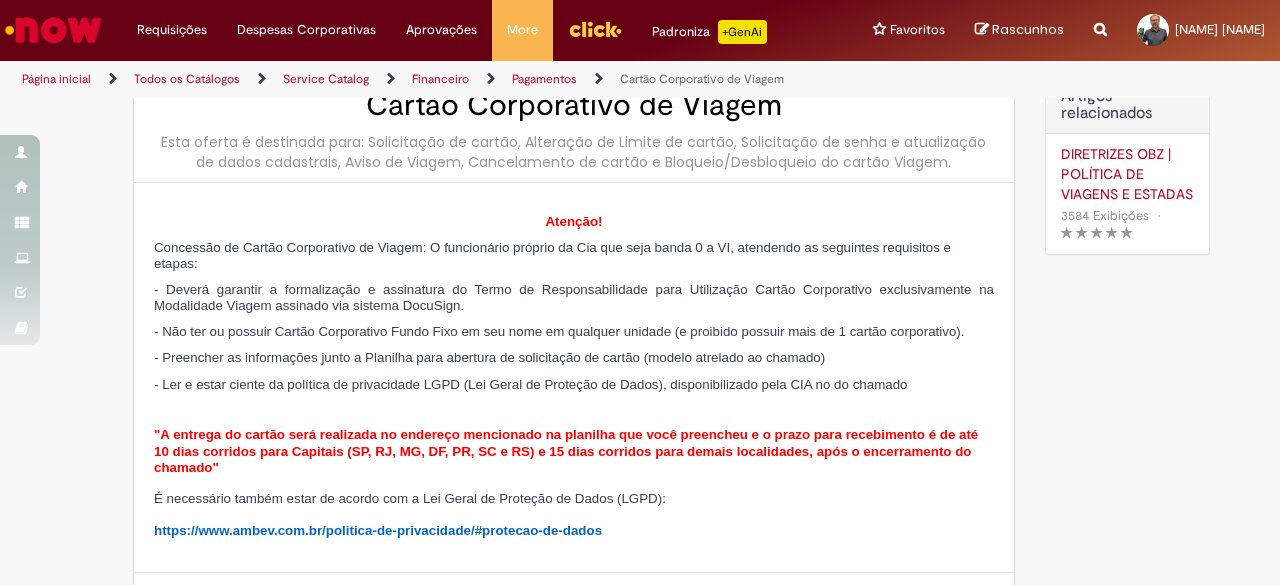 scroll, scrollTop: 0, scrollLeft: 0, axis: both 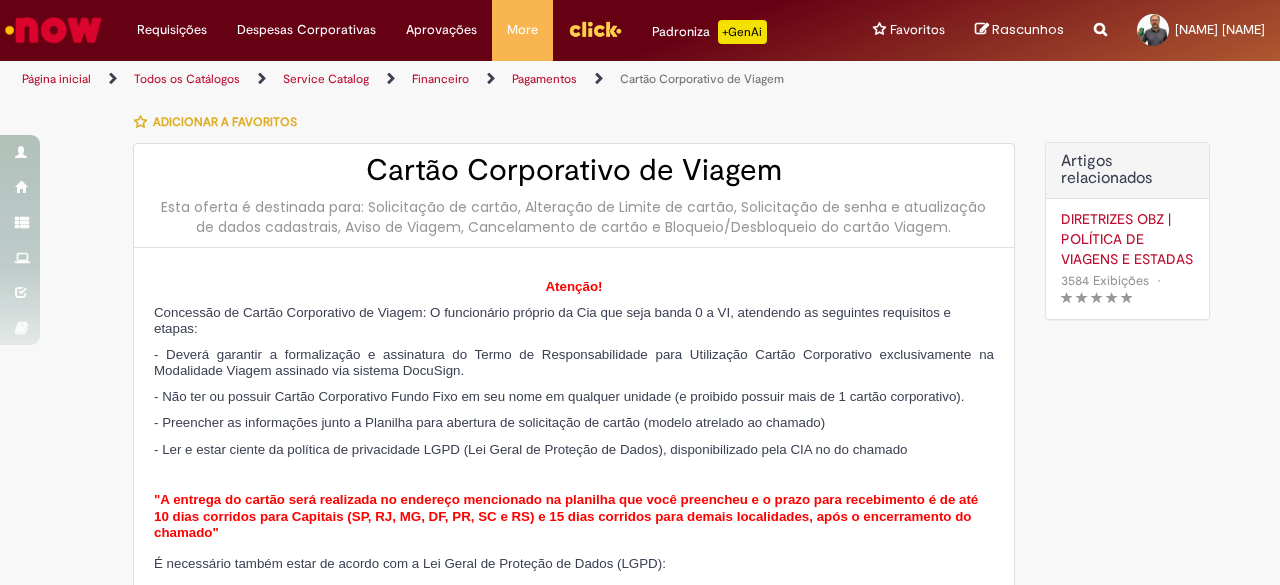 click on "Página inicial" at bounding box center (56, 79) 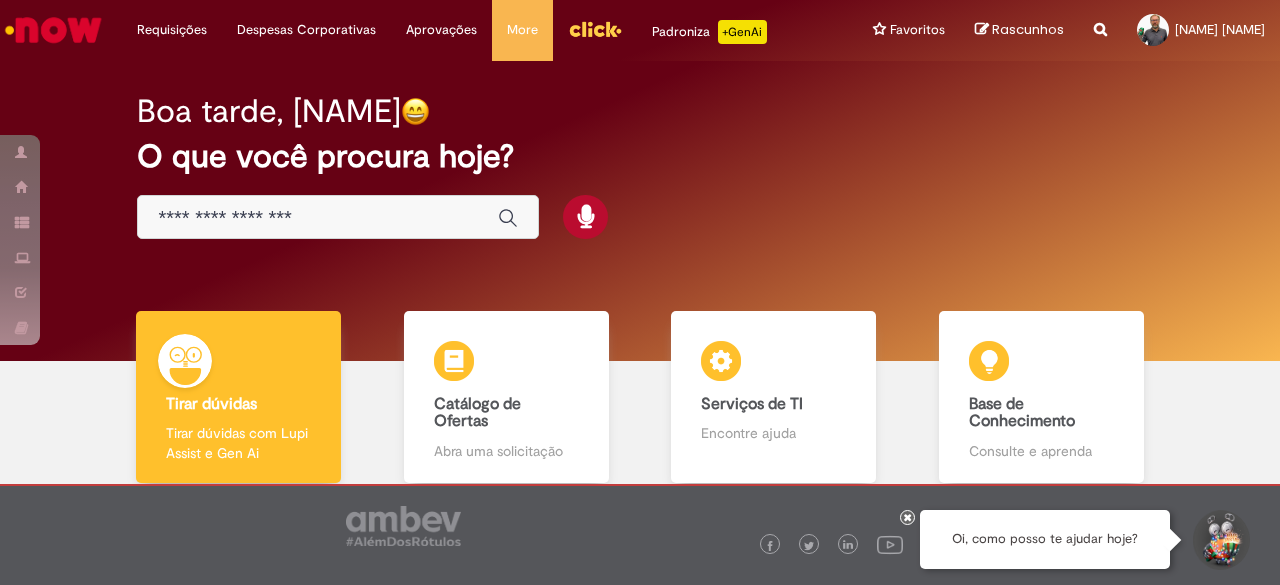 click at bounding box center (595, 29) 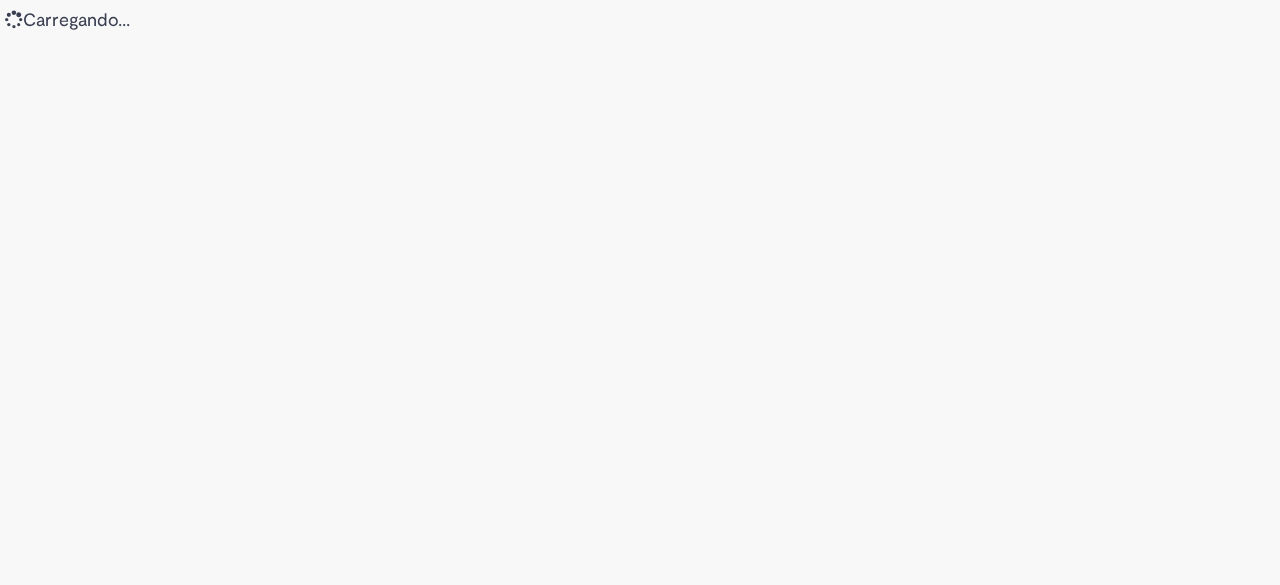 scroll, scrollTop: 0, scrollLeft: 0, axis: both 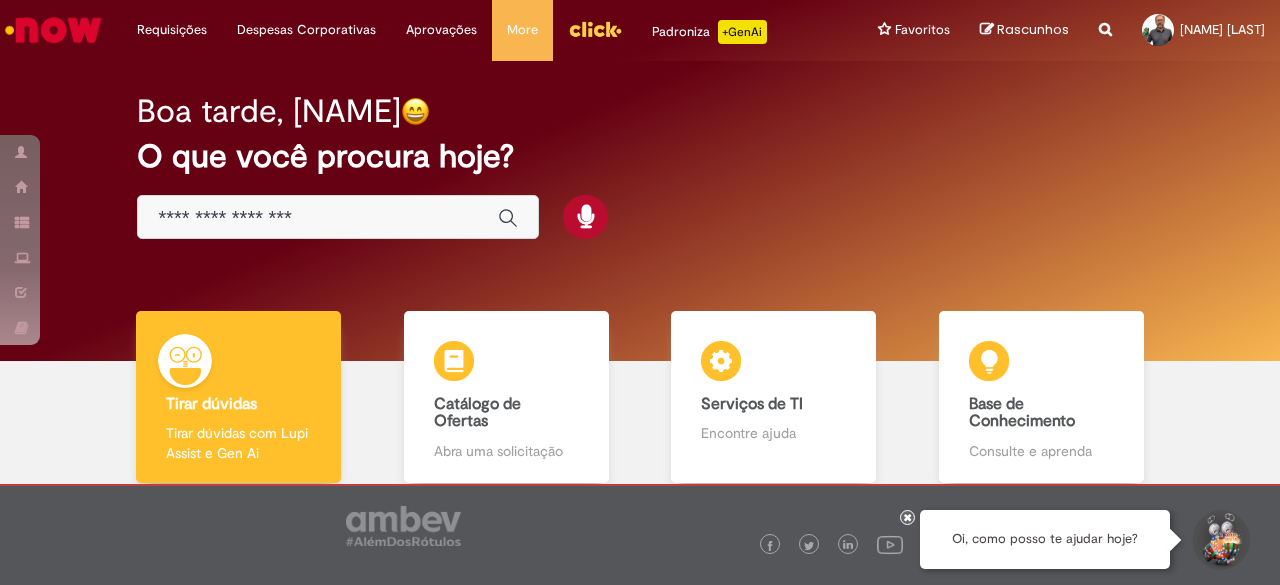 click at bounding box center (318, 218) 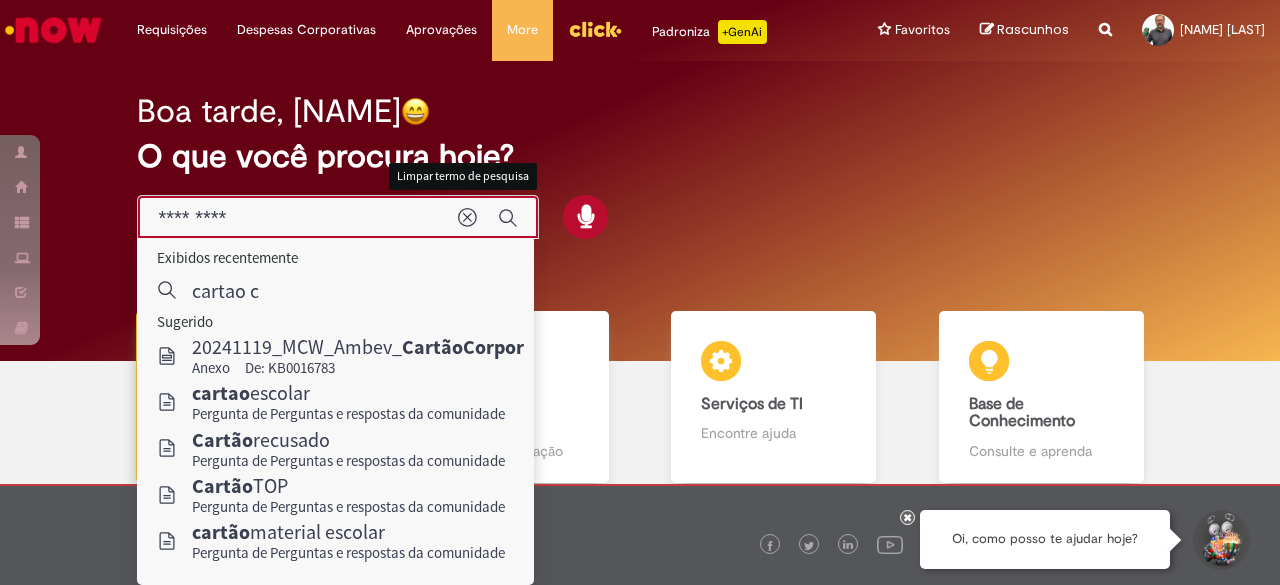 type on "**********" 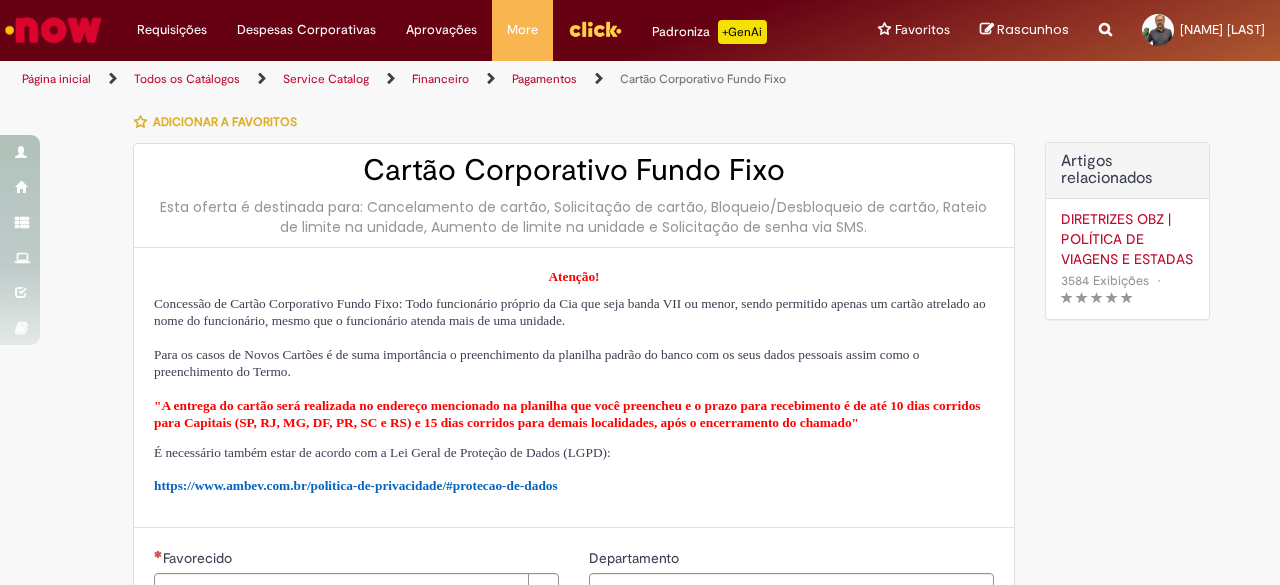 type on "********" 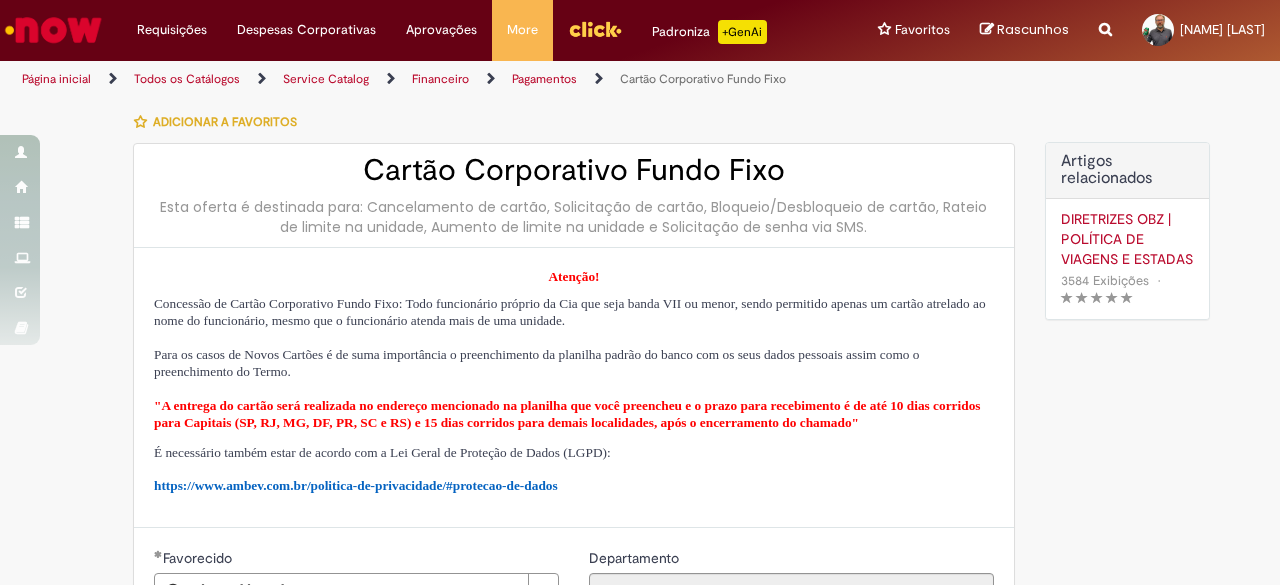 type on "**********" 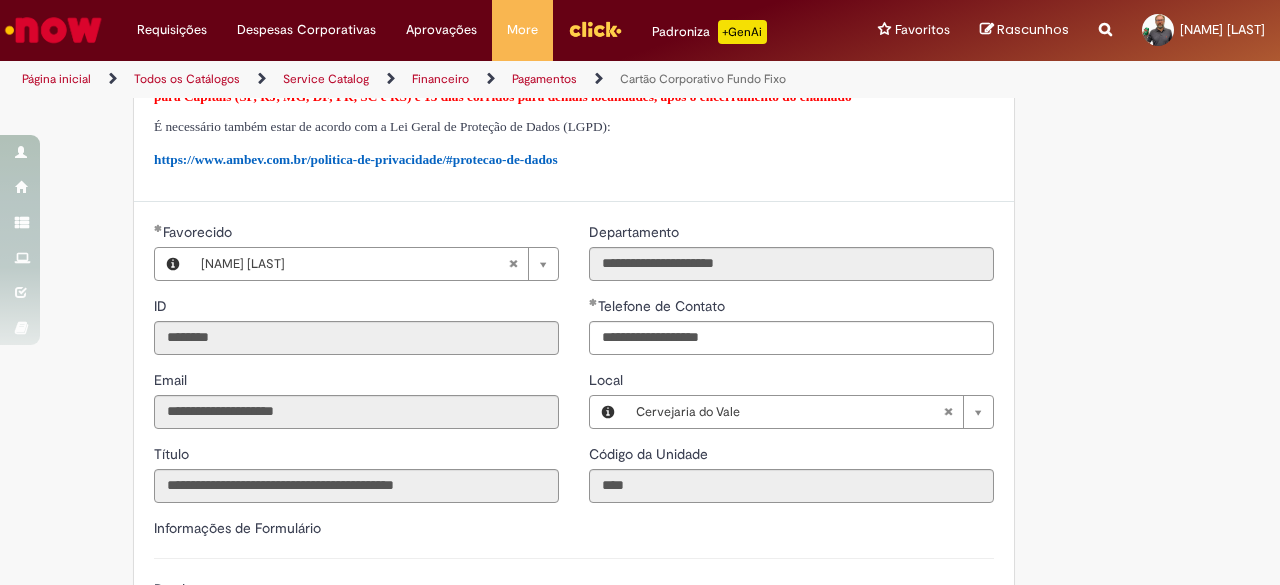 scroll, scrollTop: 0, scrollLeft: 0, axis: both 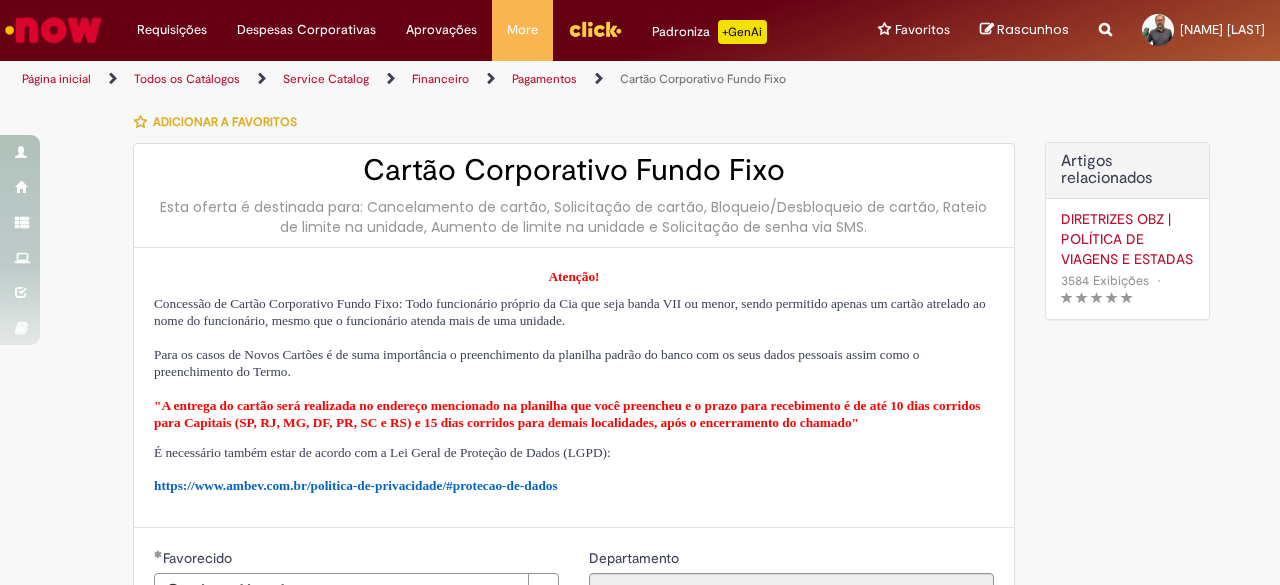 click on "Pagamentos" at bounding box center (558, 79) 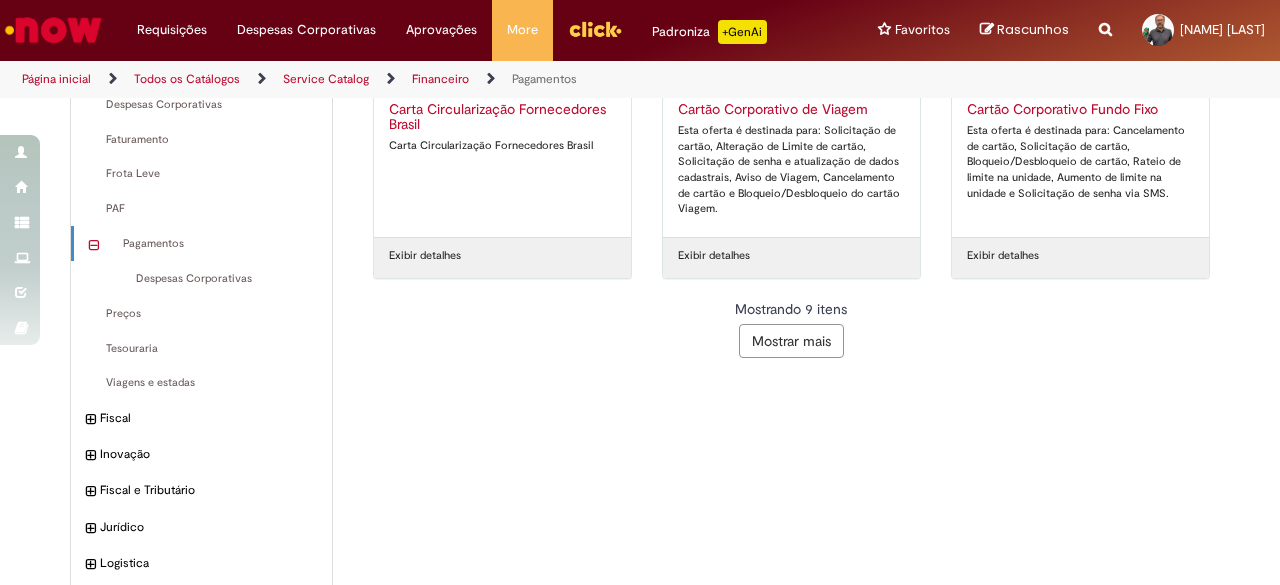 scroll, scrollTop: 500, scrollLeft: 0, axis: vertical 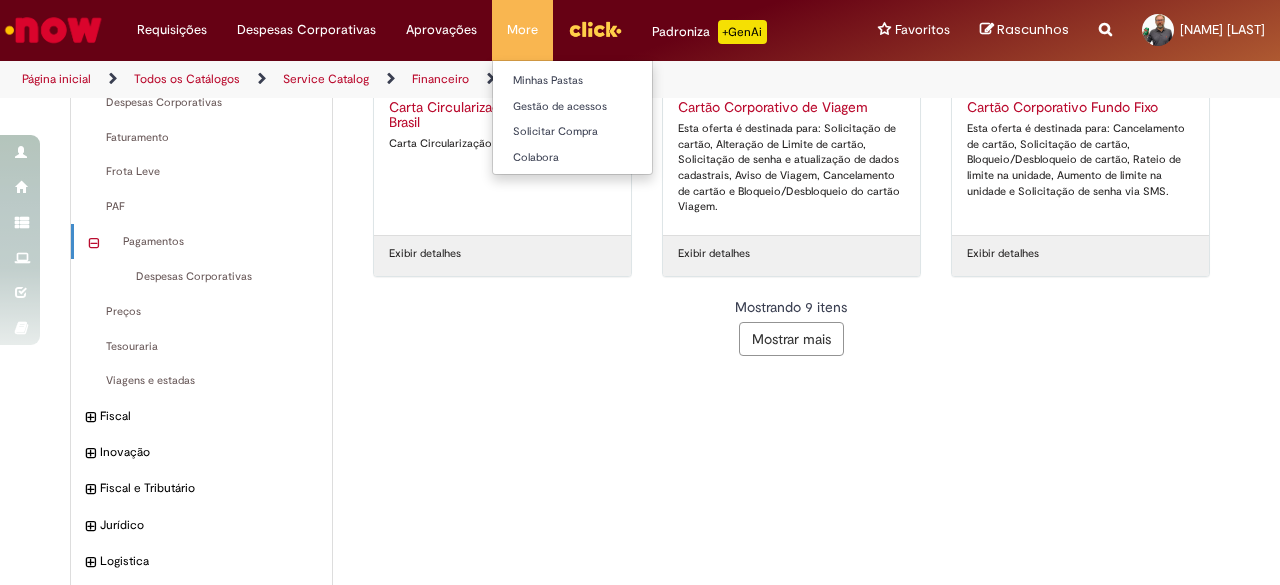 click on "More
Minhas Pastas
Gestão de acessos
Solicitar Compra
Colabora" at bounding box center [522, 30] 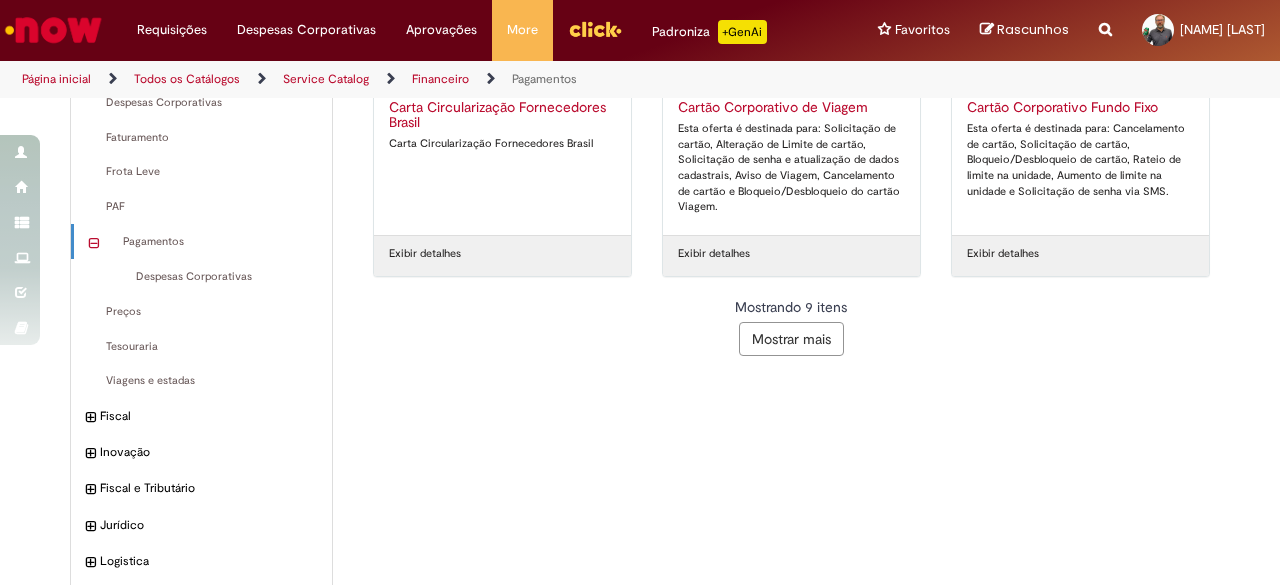 scroll, scrollTop: 300, scrollLeft: 0, axis: vertical 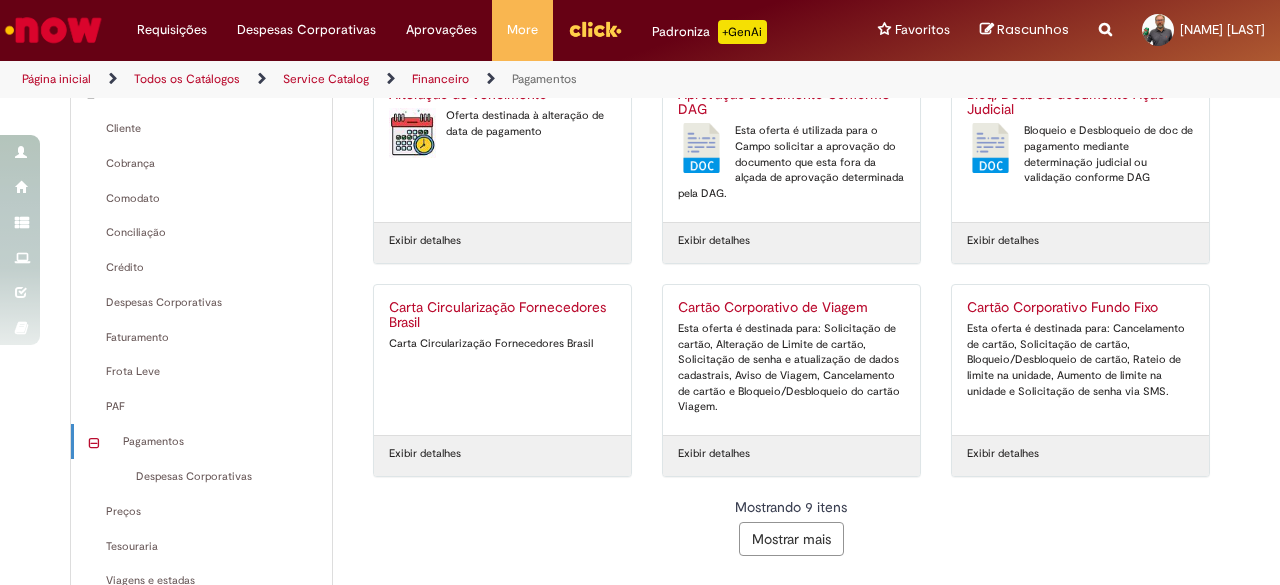 click on "Mostrar mais" at bounding box center [791, 539] 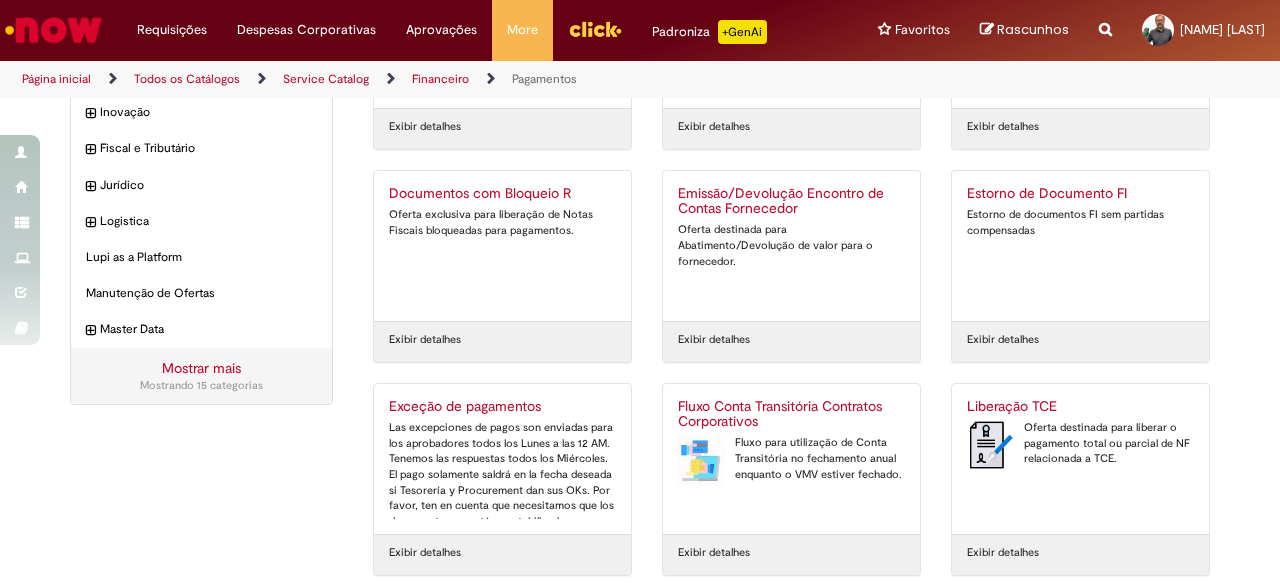 scroll, scrollTop: 923, scrollLeft: 0, axis: vertical 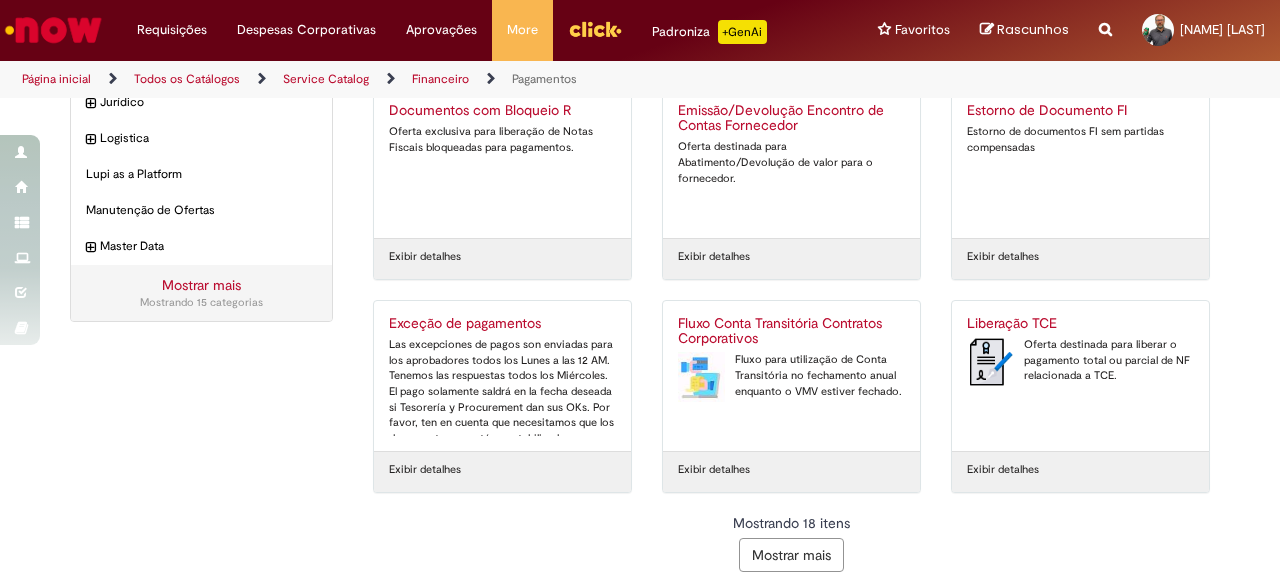 click on "Mostrar mais" at bounding box center [791, 555] 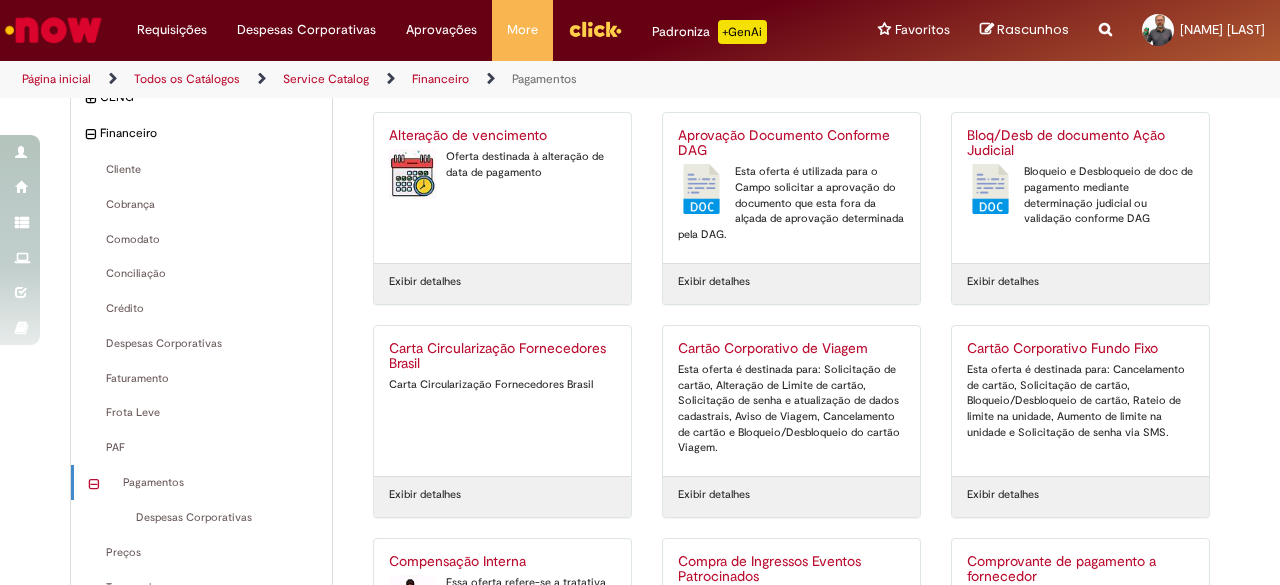 scroll, scrollTop: 0, scrollLeft: 0, axis: both 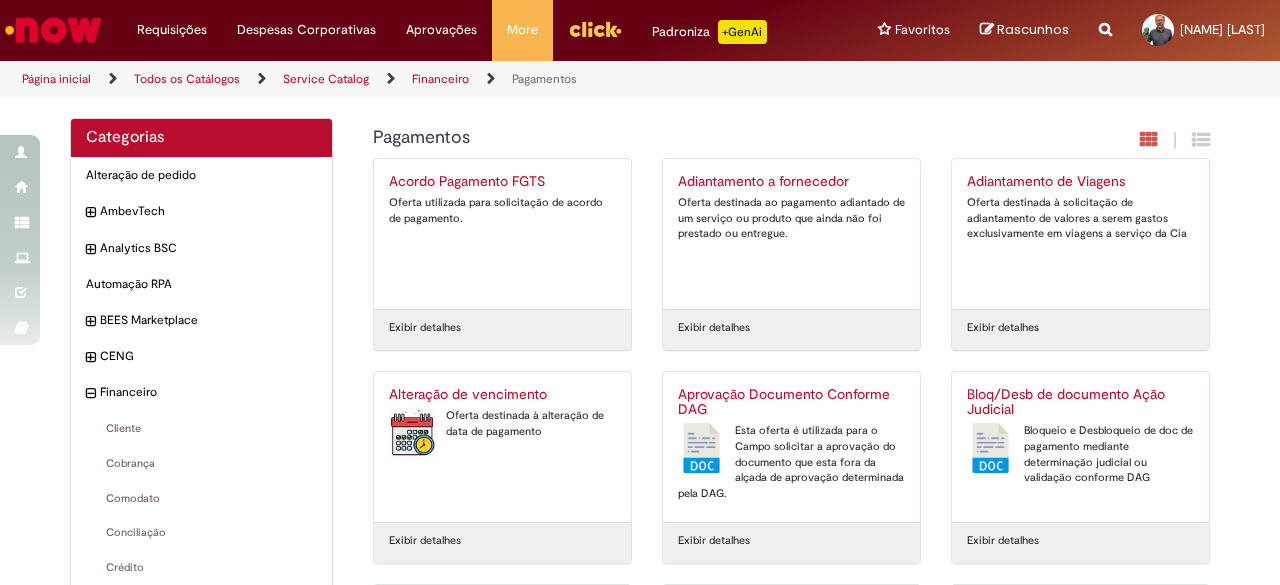 click on "Financeiro" at bounding box center [440, 79] 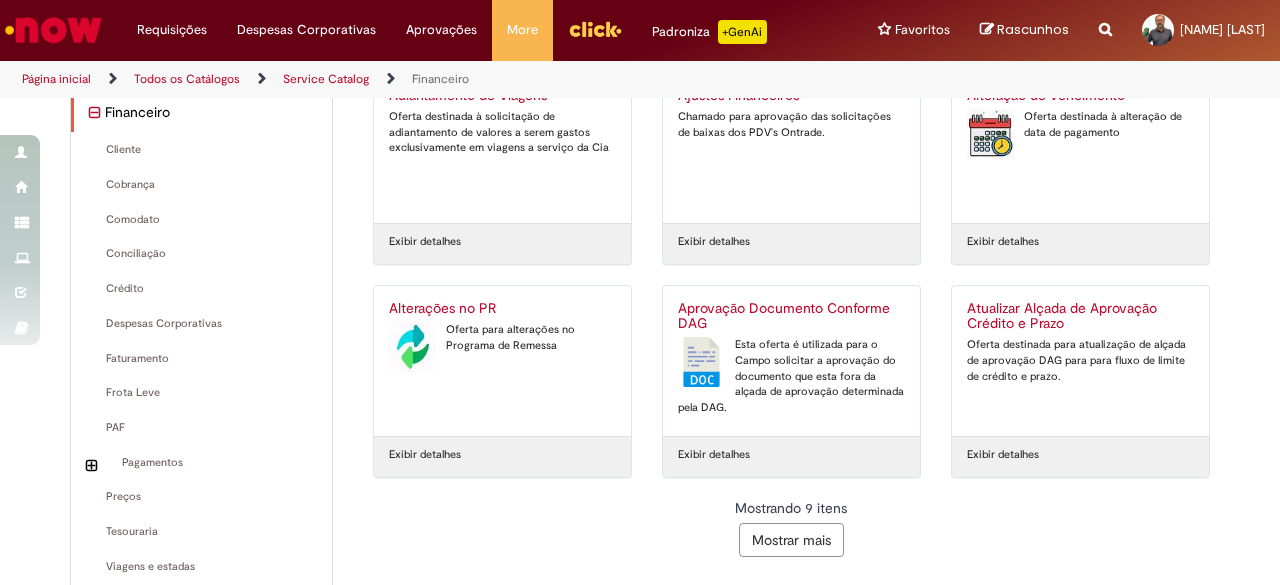 scroll, scrollTop: 300, scrollLeft: 0, axis: vertical 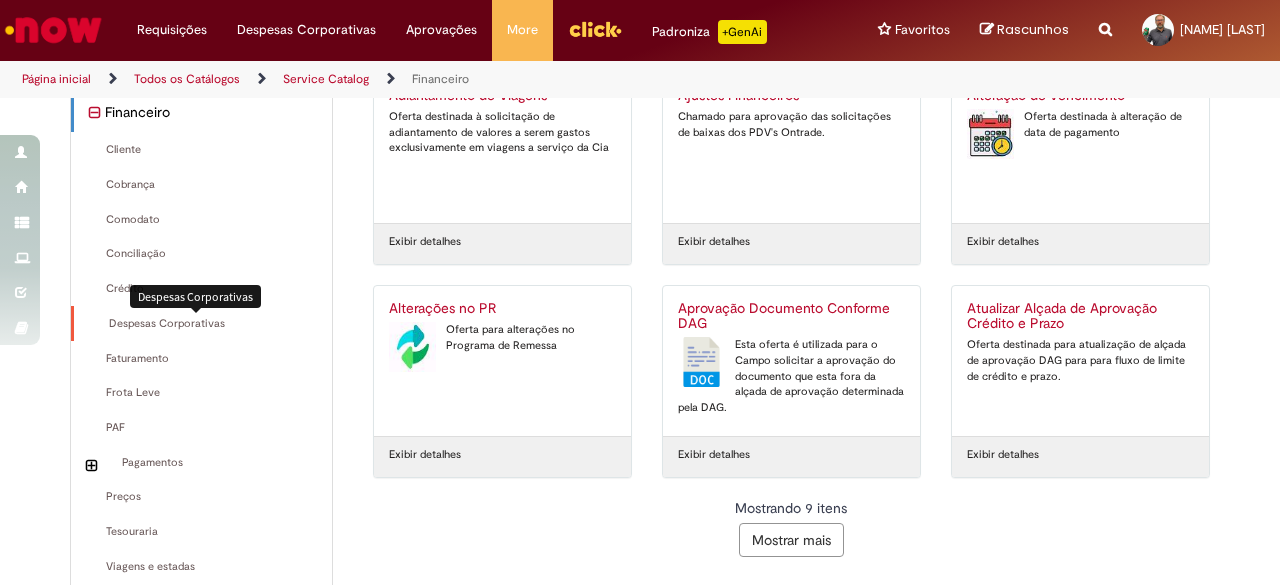 click on "Despesas Corporativas
Itens" at bounding box center [203, 324] 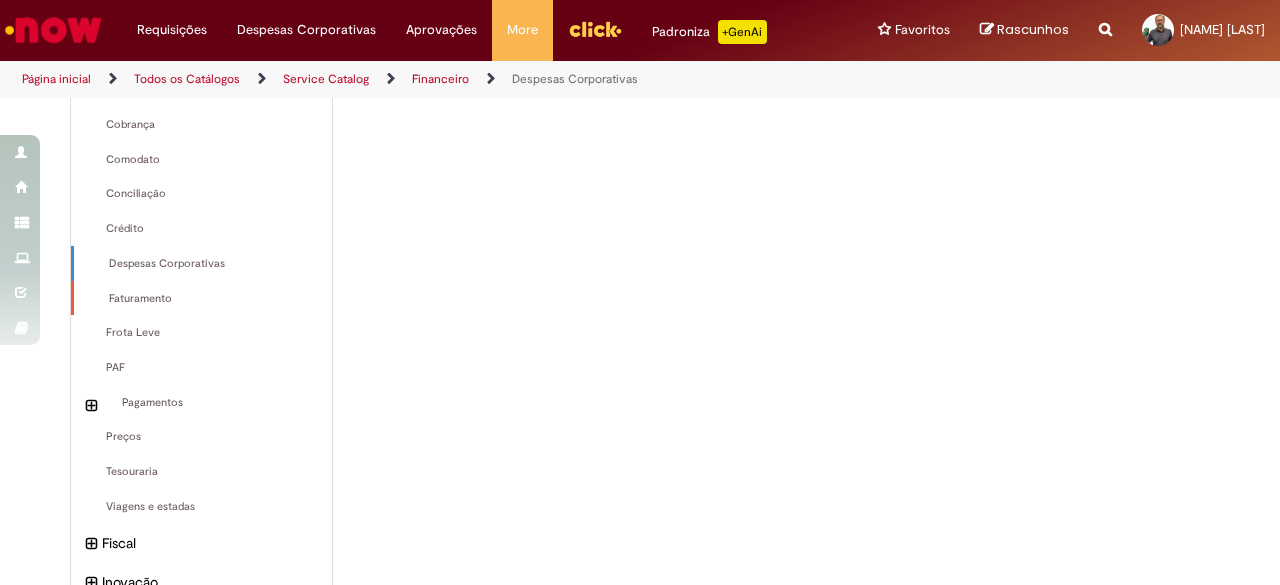 scroll, scrollTop: 381, scrollLeft: 0, axis: vertical 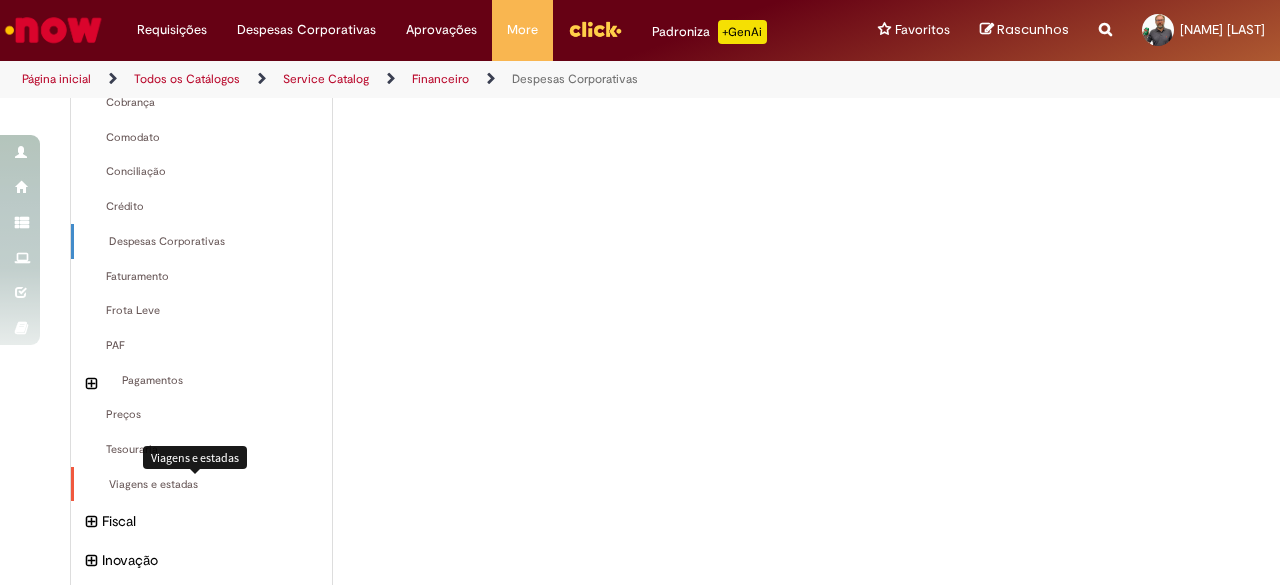 click on "Viagens e estadas
Itens" at bounding box center (203, 485) 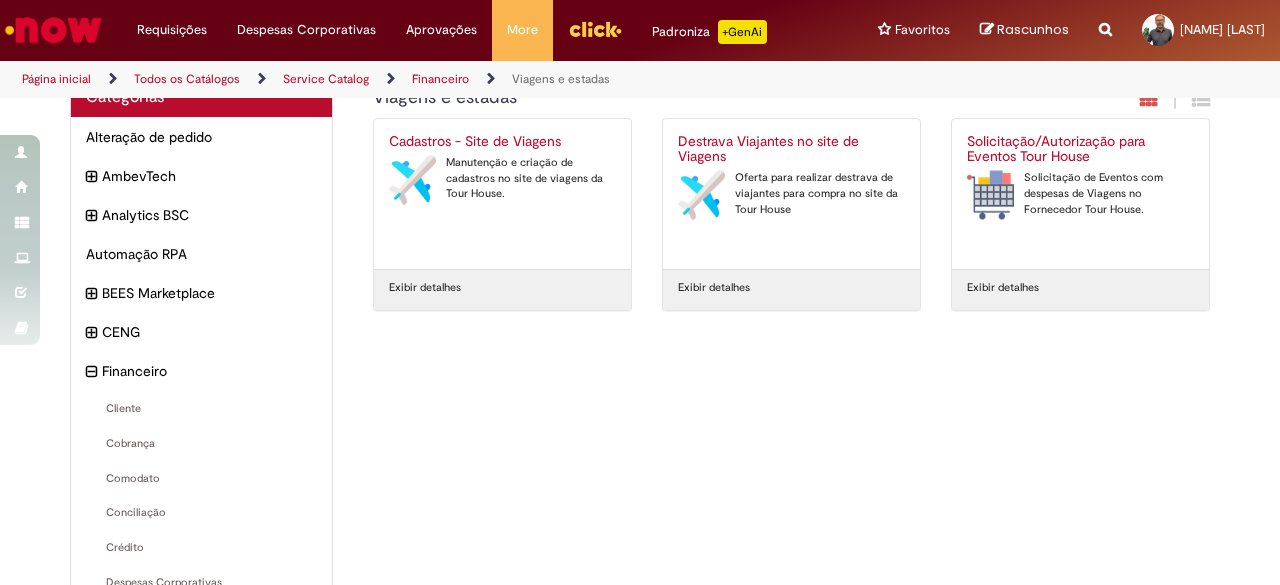 scroll, scrollTop: 0, scrollLeft: 0, axis: both 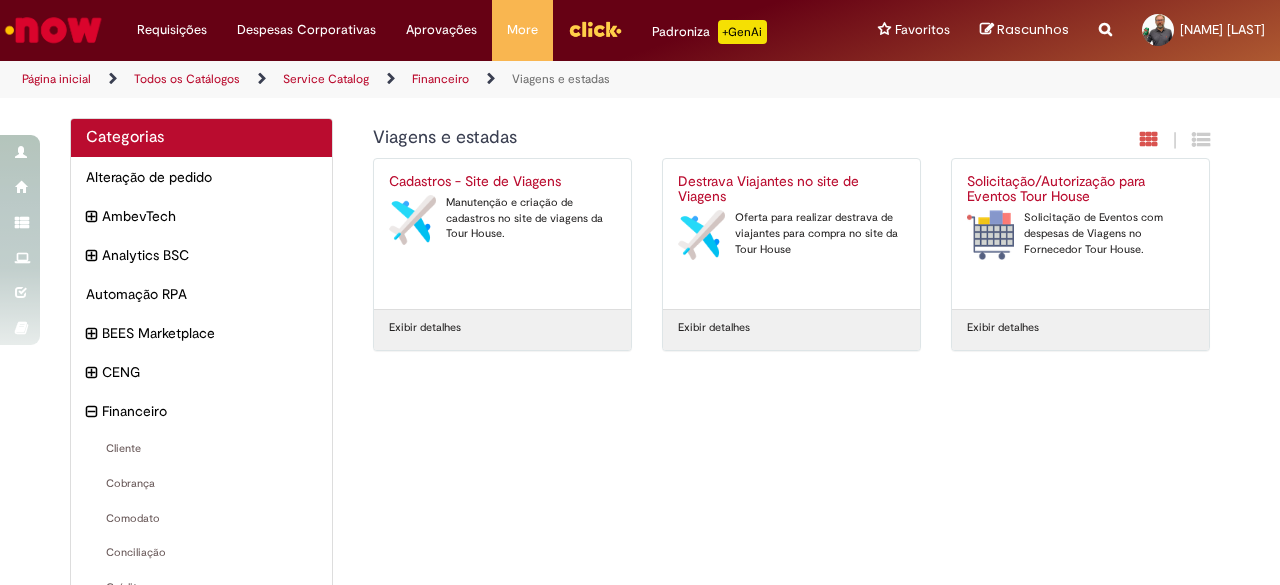 click on "Service Catalog" at bounding box center (326, 79) 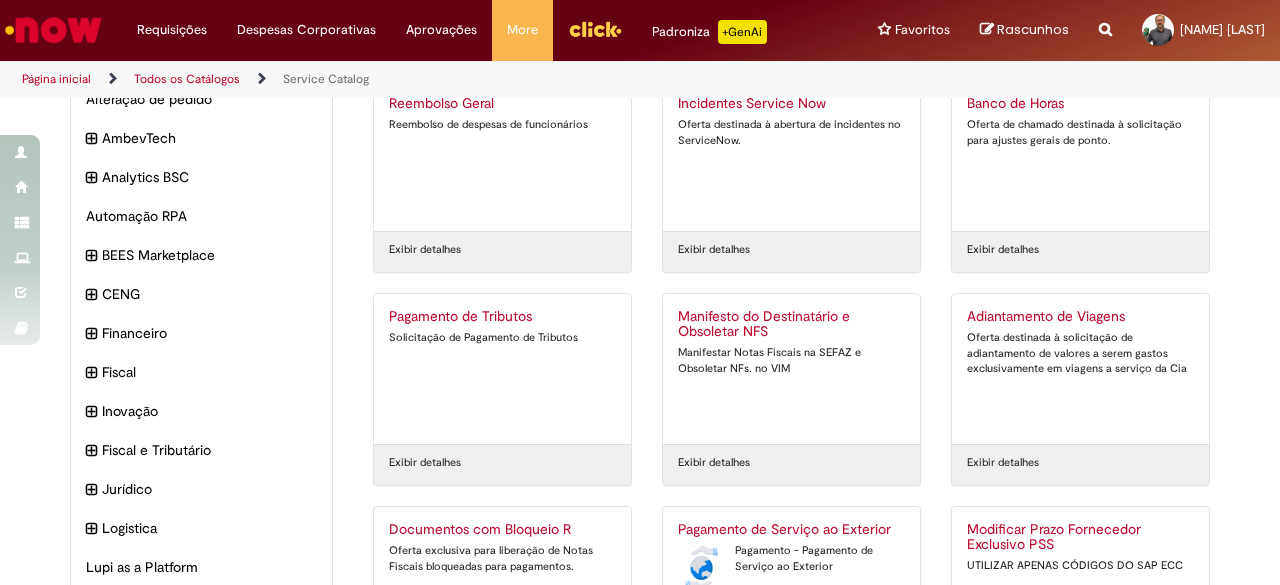 scroll, scrollTop: 0, scrollLeft: 0, axis: both 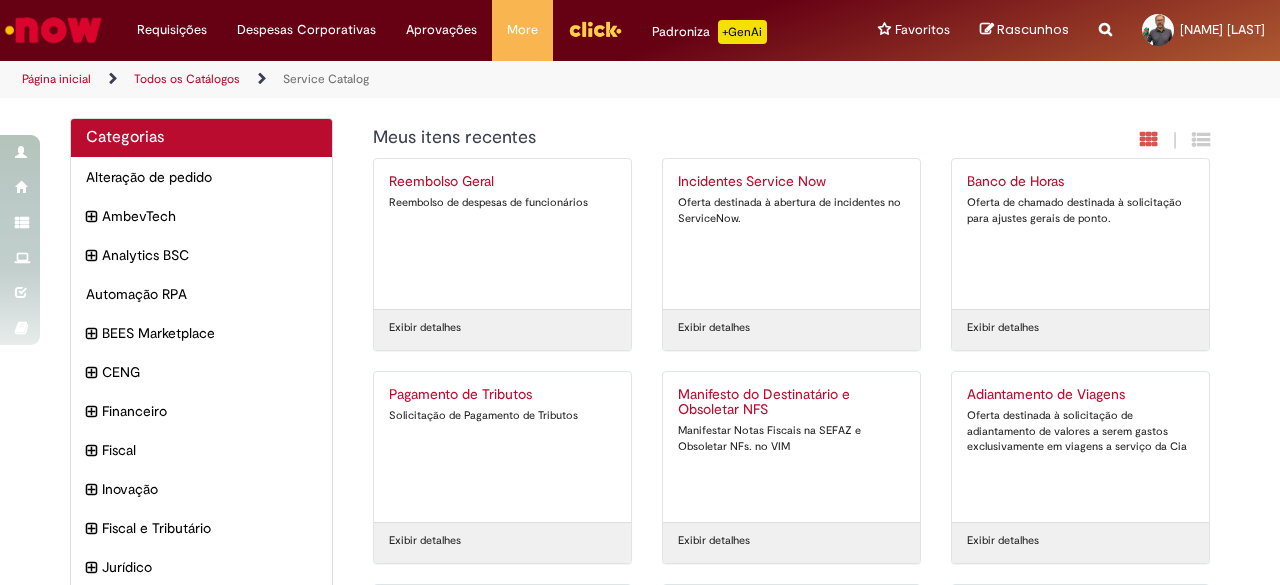 click on "Reportar problema
Artigos
Não encontrou base de conhecimento
Catálogo
Não foram encontradas ofertas
Comunidade
Nenhum resultado encontrado na comunidade" at bounding box center [1105, 30] 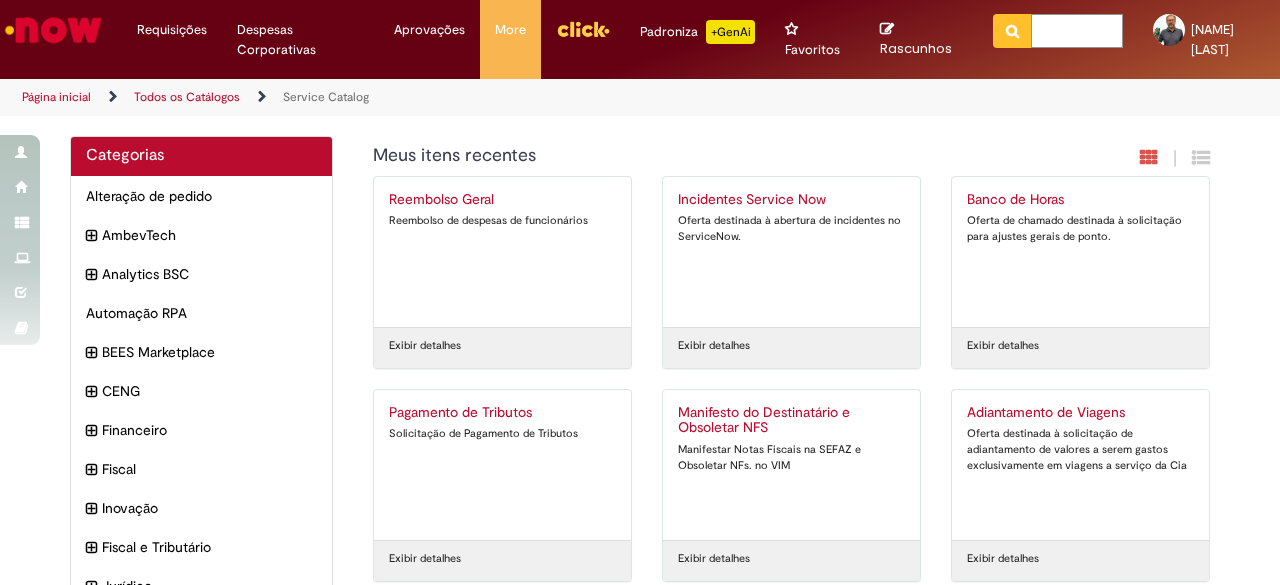 click at bounding box center [1077, 31] 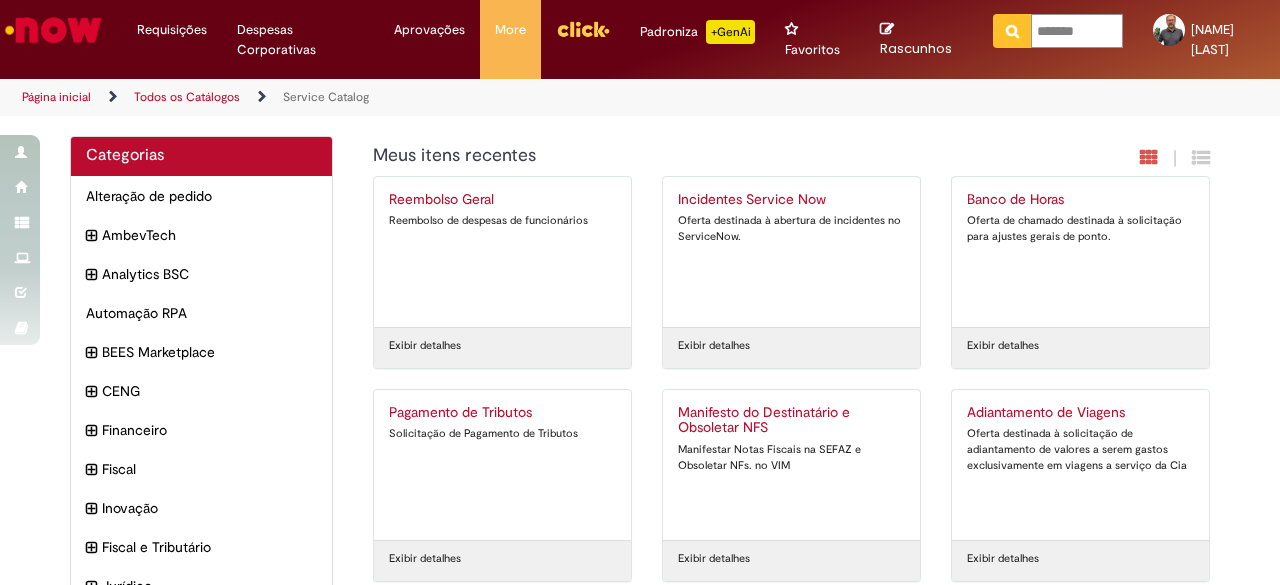 type on "********" 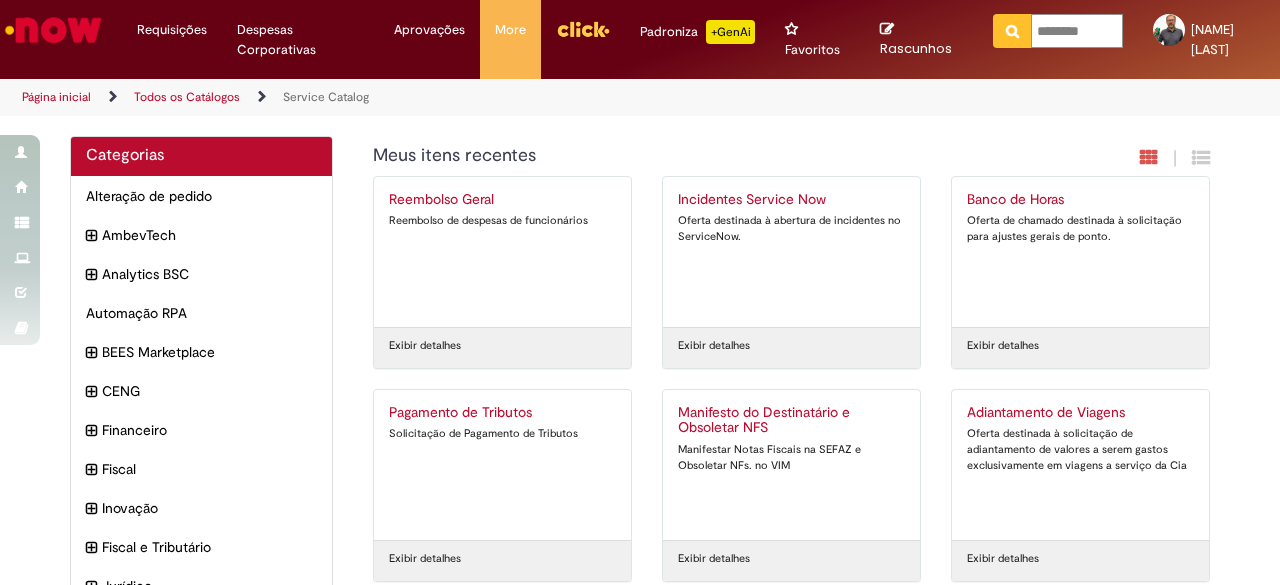 click at bounding box center [1012, 31] 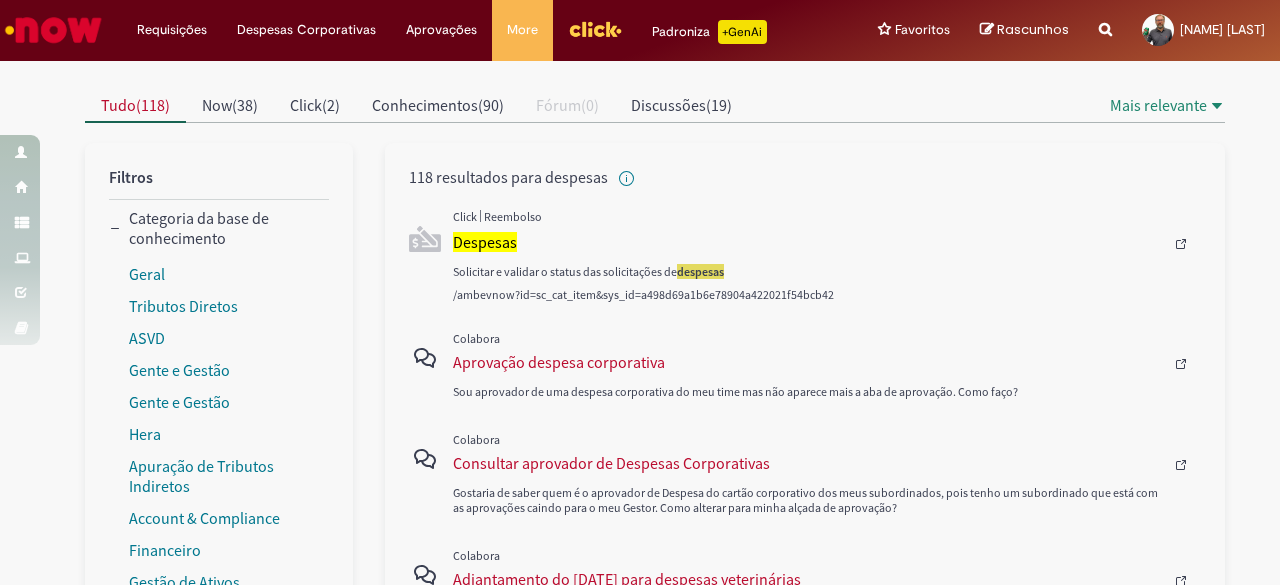 scroll, scrollTop: 200, scrollLeft: 0, axis: vertical 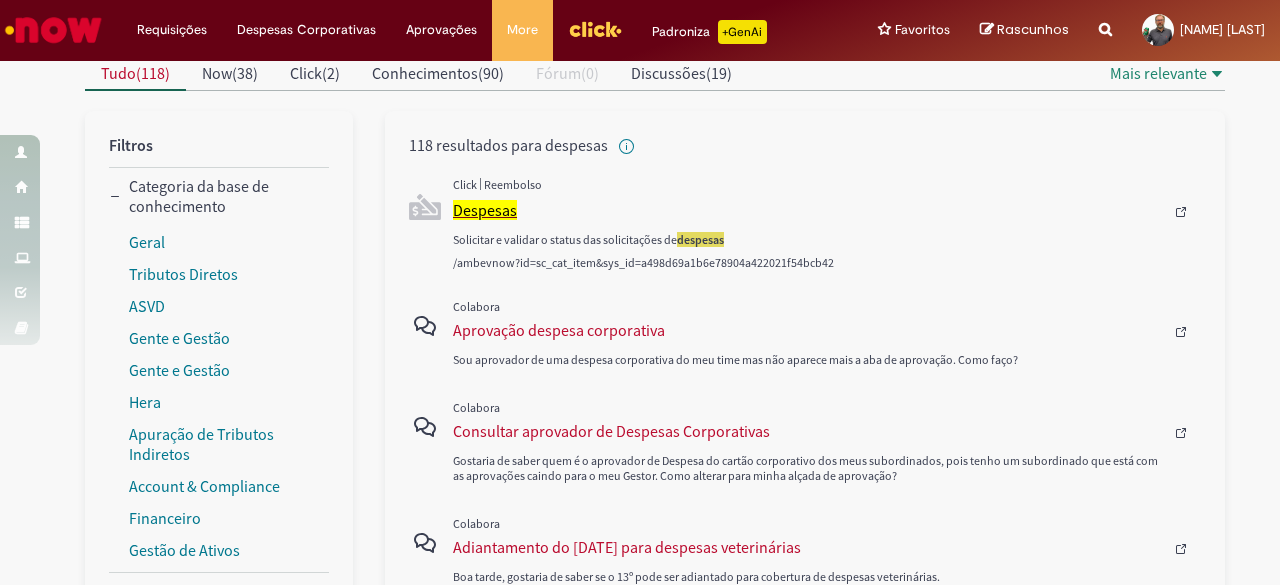 click on "Despesas" at bounding box center [485, 210] 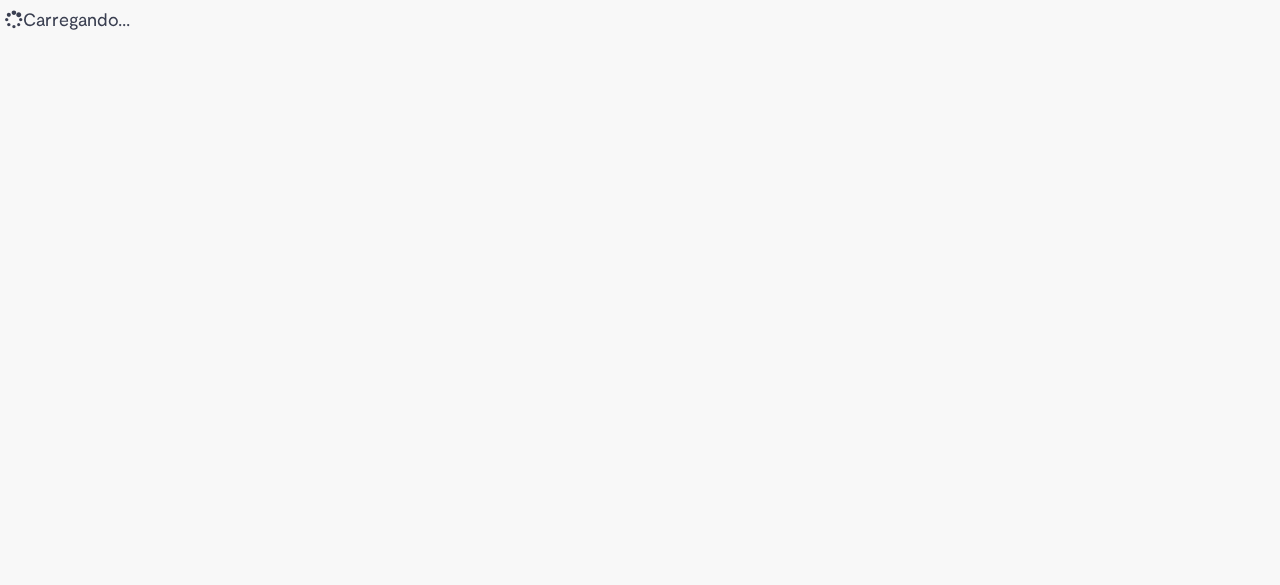 scroll, scrollTop: 0, scrollLeft: 0, axis: both 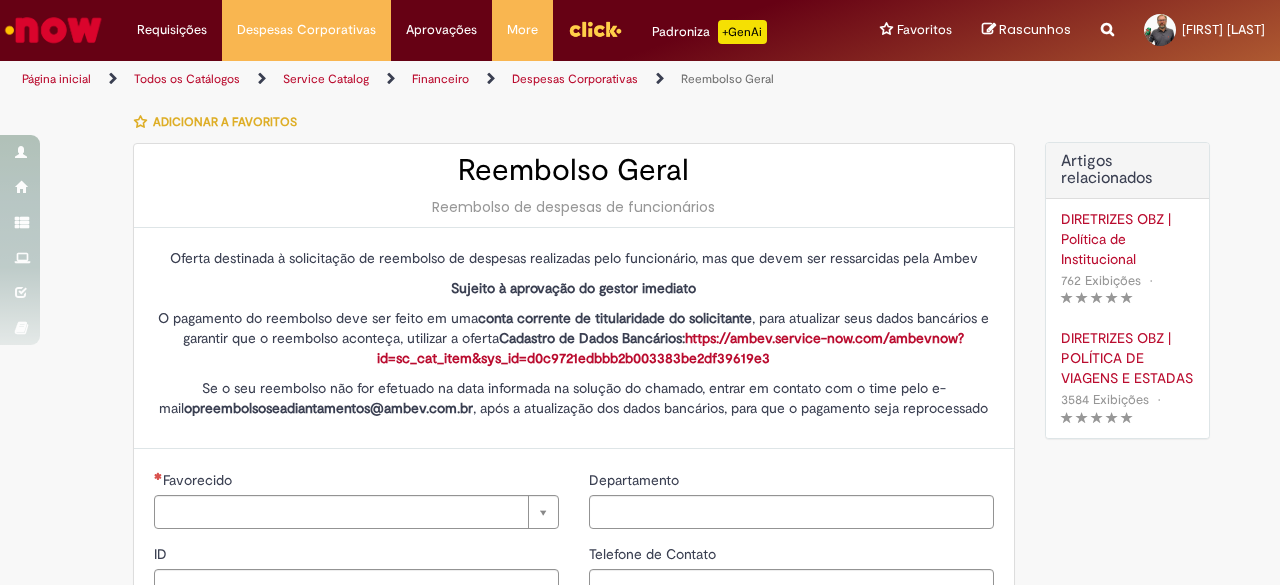 type on "********" 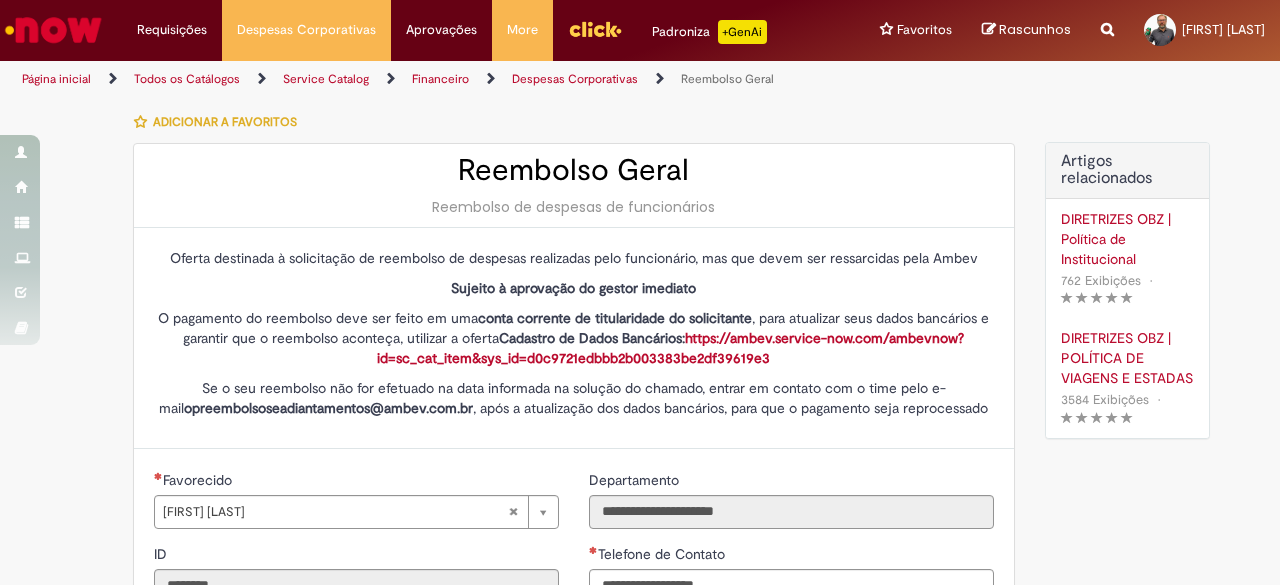 type on "**********" 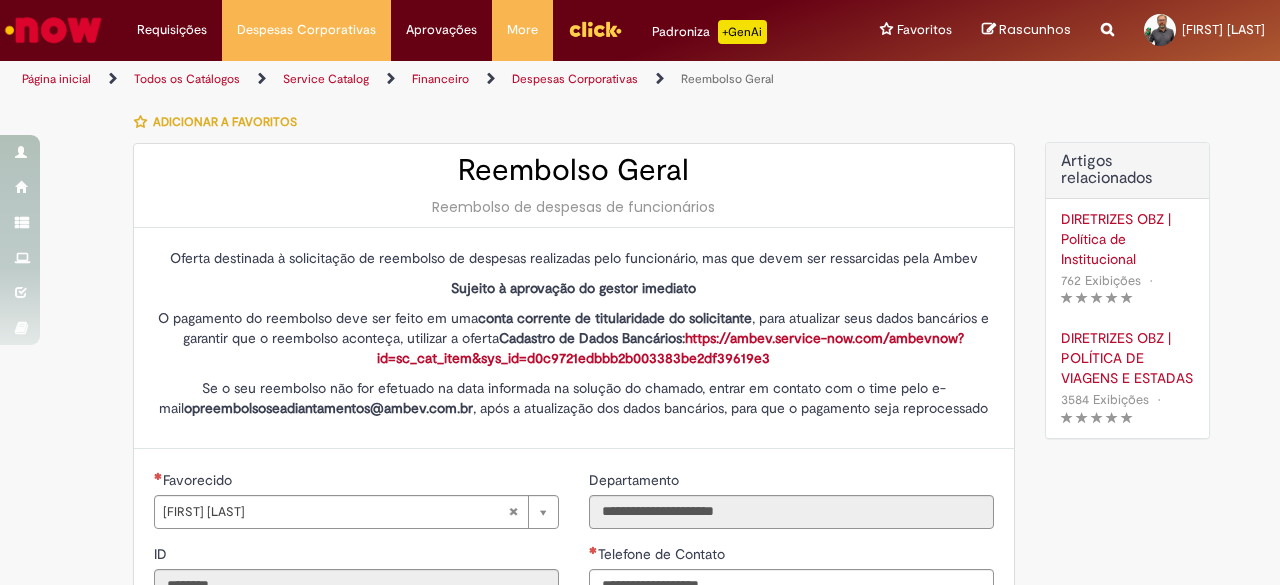 type on "**********" 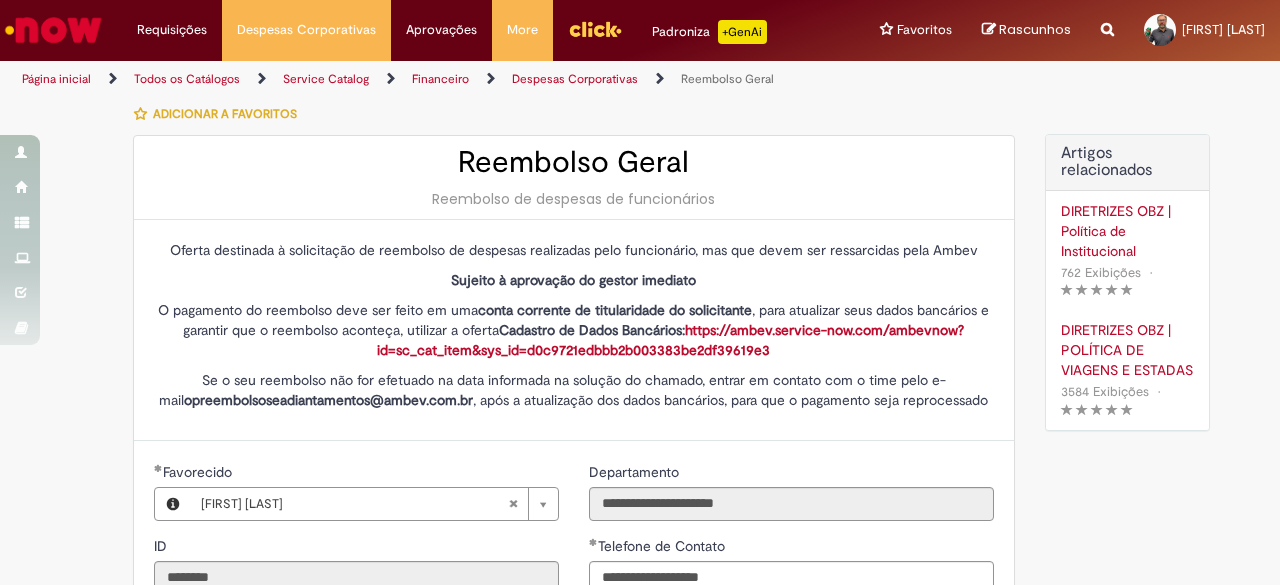 scroll, scrollTop: 0, scrollLeft: 0, axis: both 